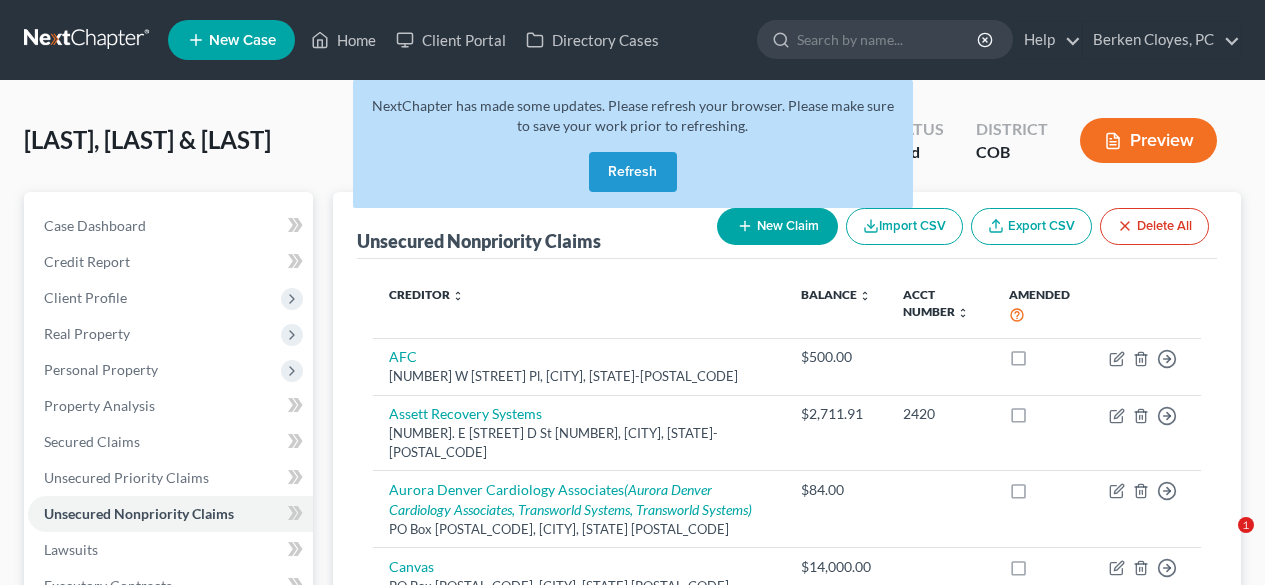 scroll, scrollTop: 680, scrollLeft: 0, axis: vertical 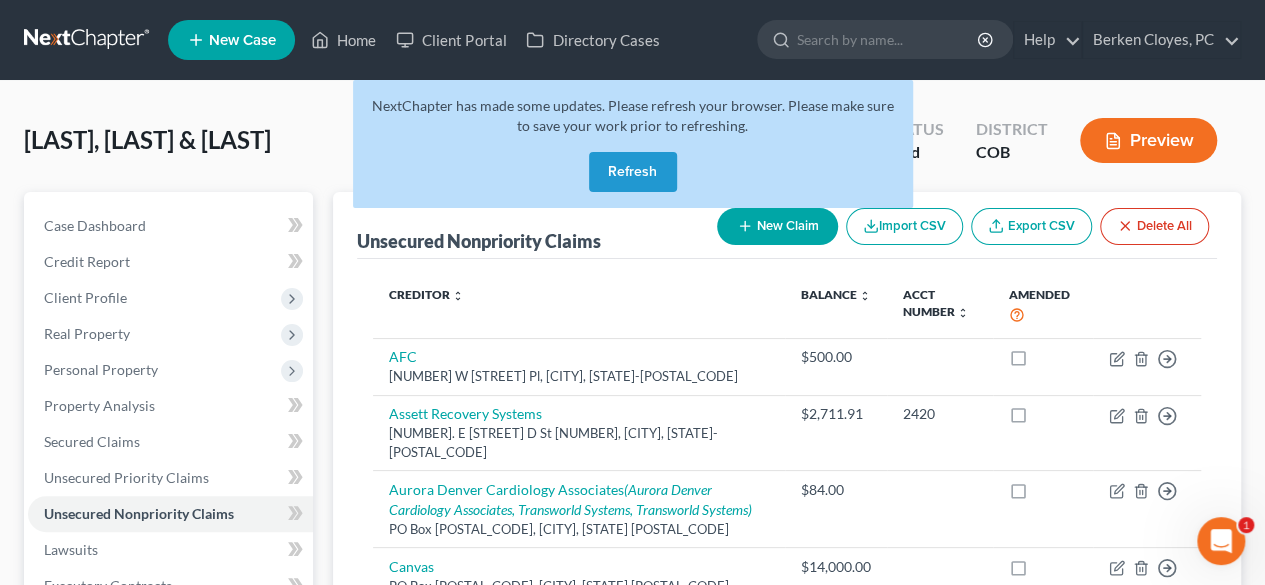 click on "Refresh" at bounding box center (633, 172) 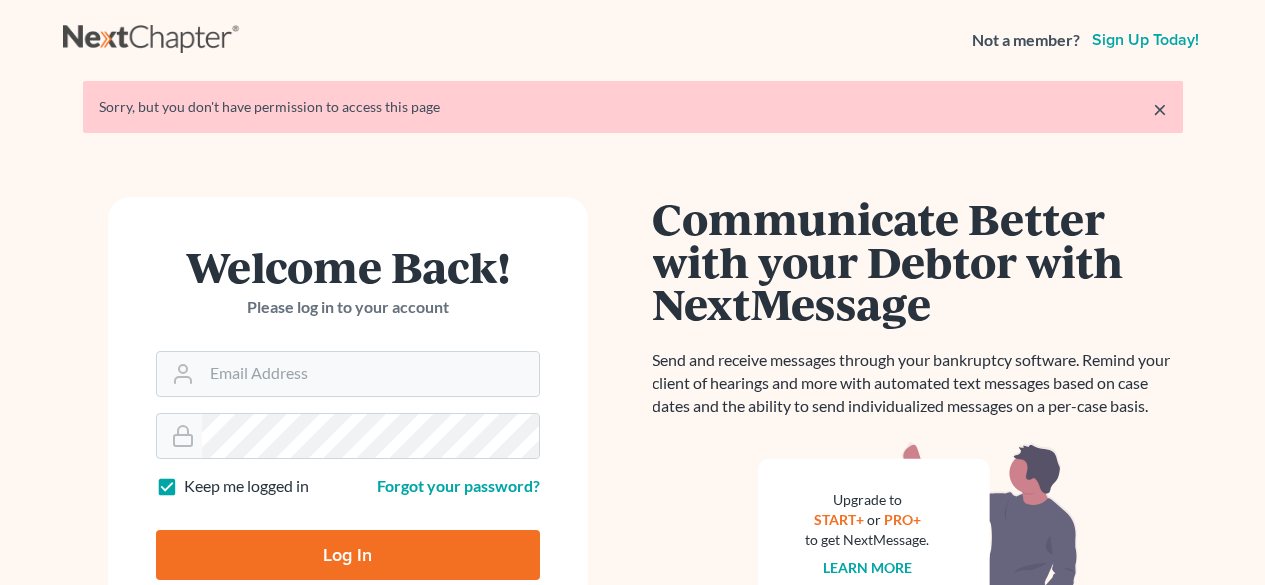 scroll, scrollTop: 0, scrollLeft: 0, axis: both 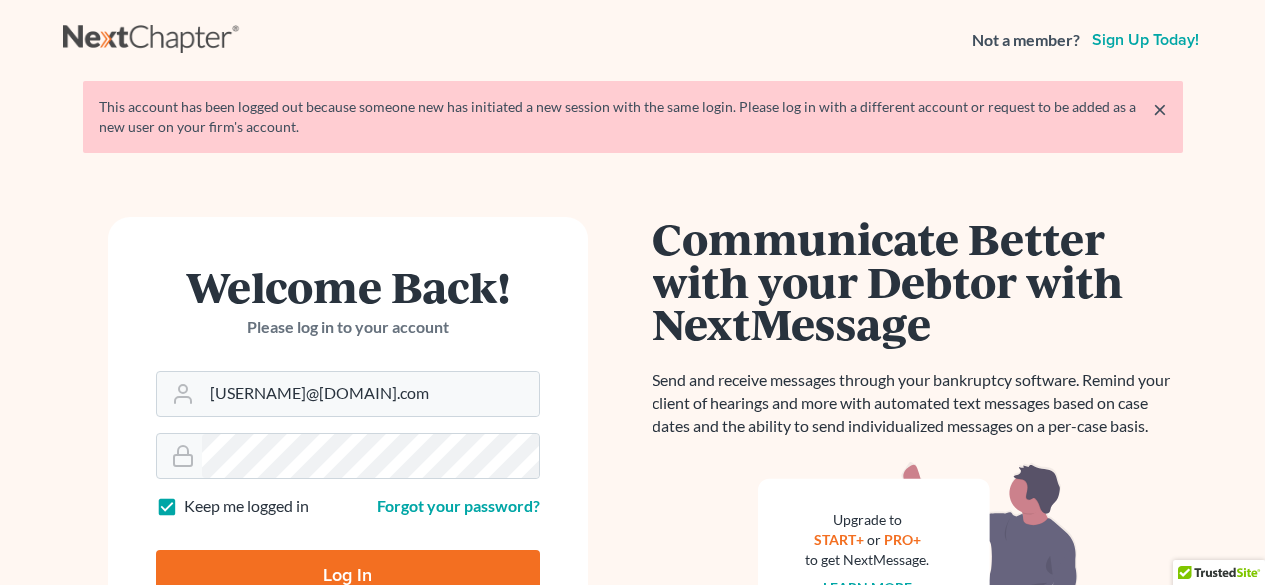 type on "Thinking..." 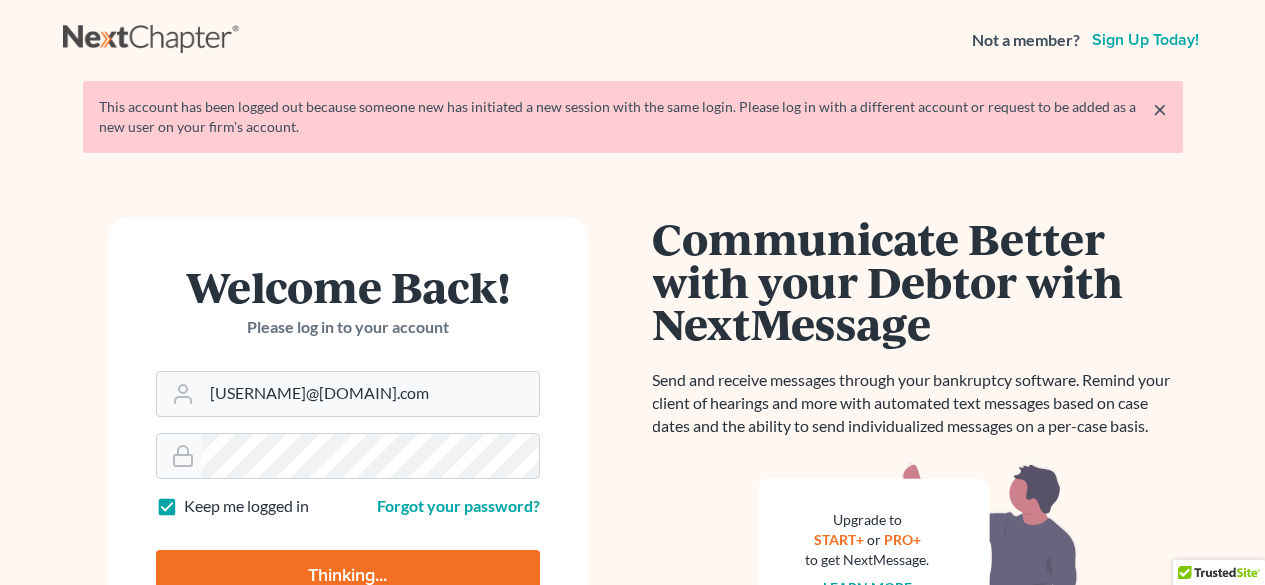 scroll, scrollTop: 0, scrollLeft: 0, axis: both 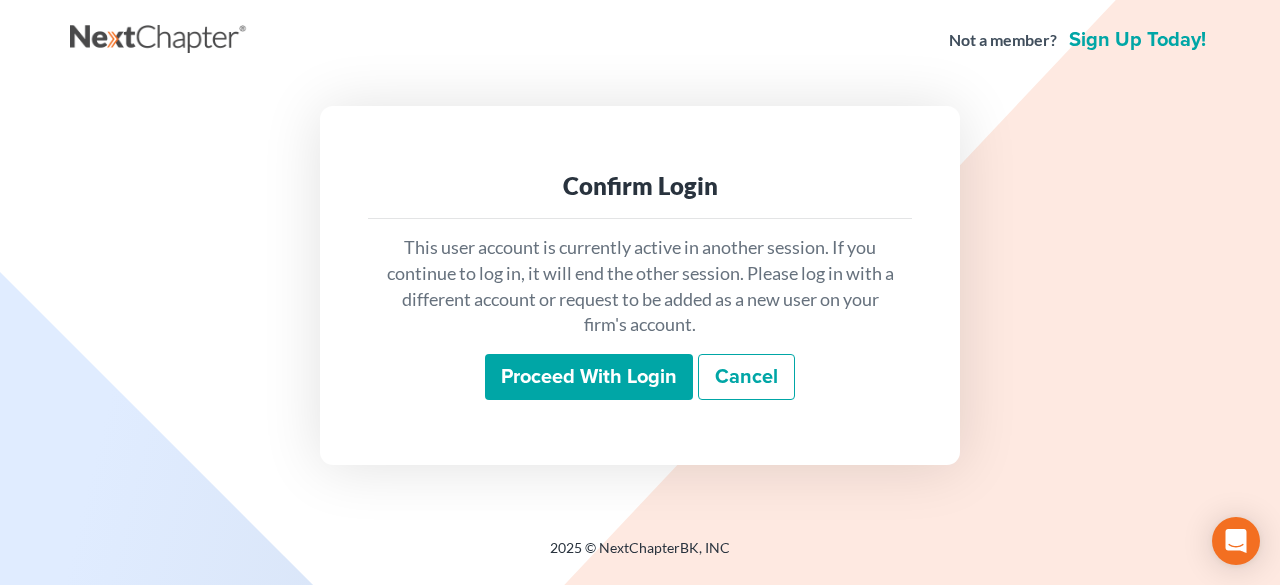 click on "Proceed with login" at bounding box center (589, 377) 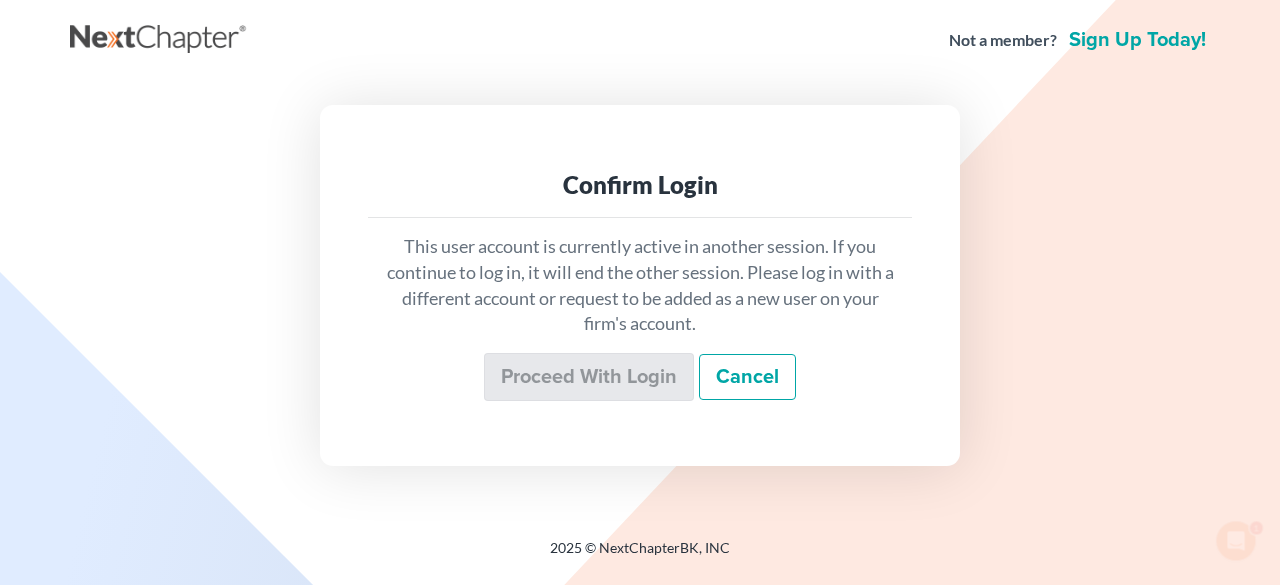 scroll, scrollTop: 0, scrollLeft: 0, axis: both 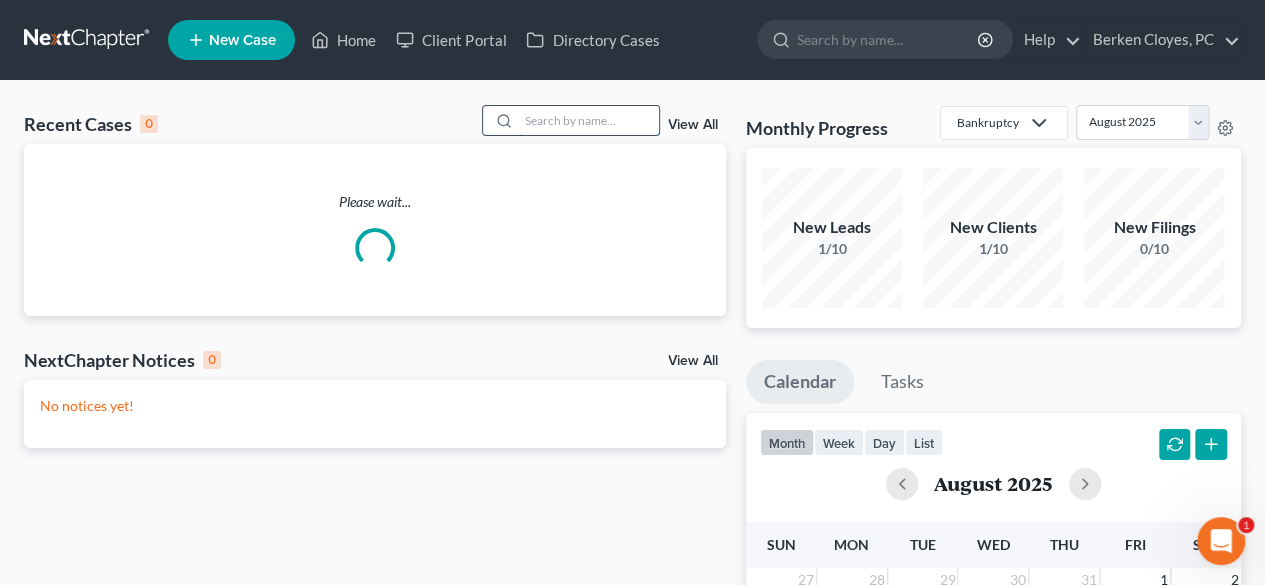 click at bounding box center (589, 120) 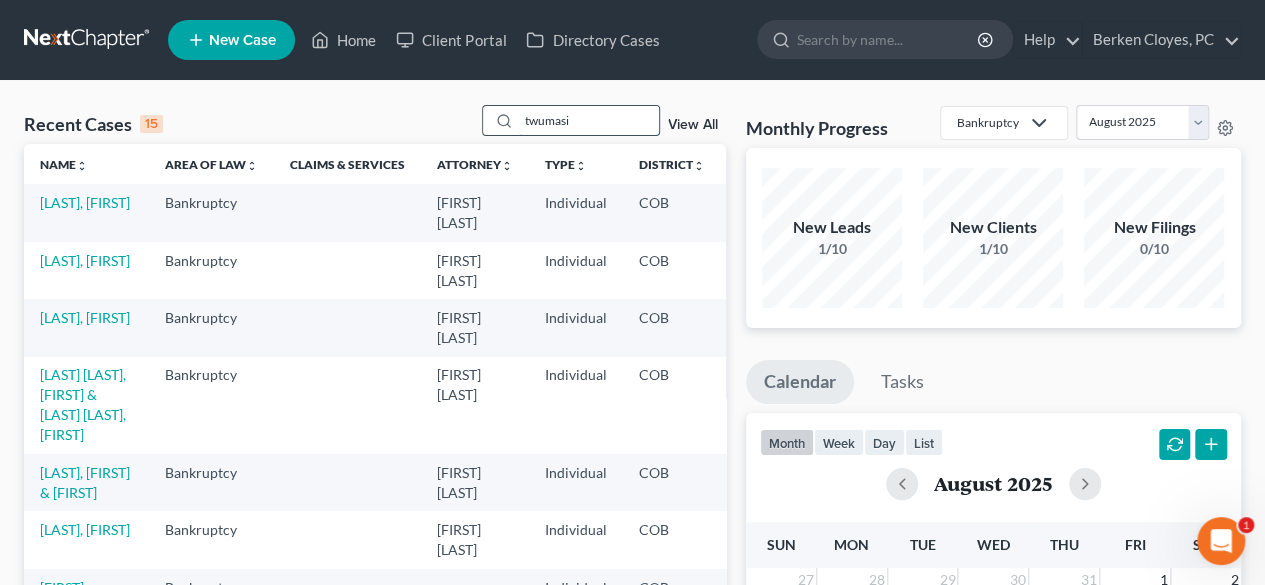 type on "twumasi" 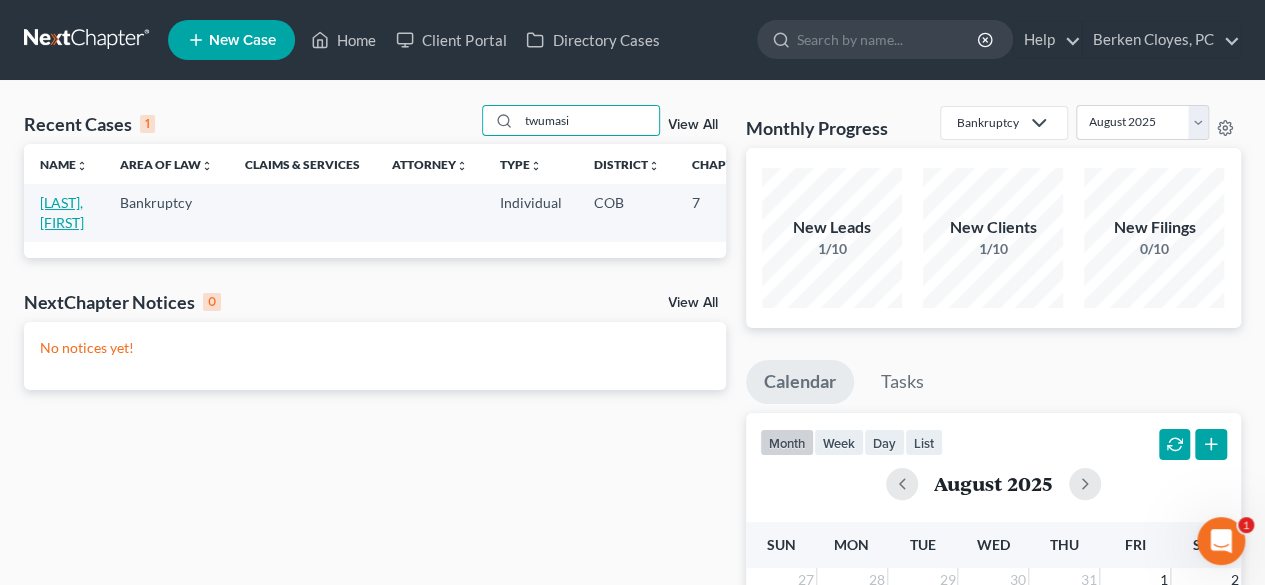 click on "[LAST], [FIRST]" at bounding box center (62, 212) 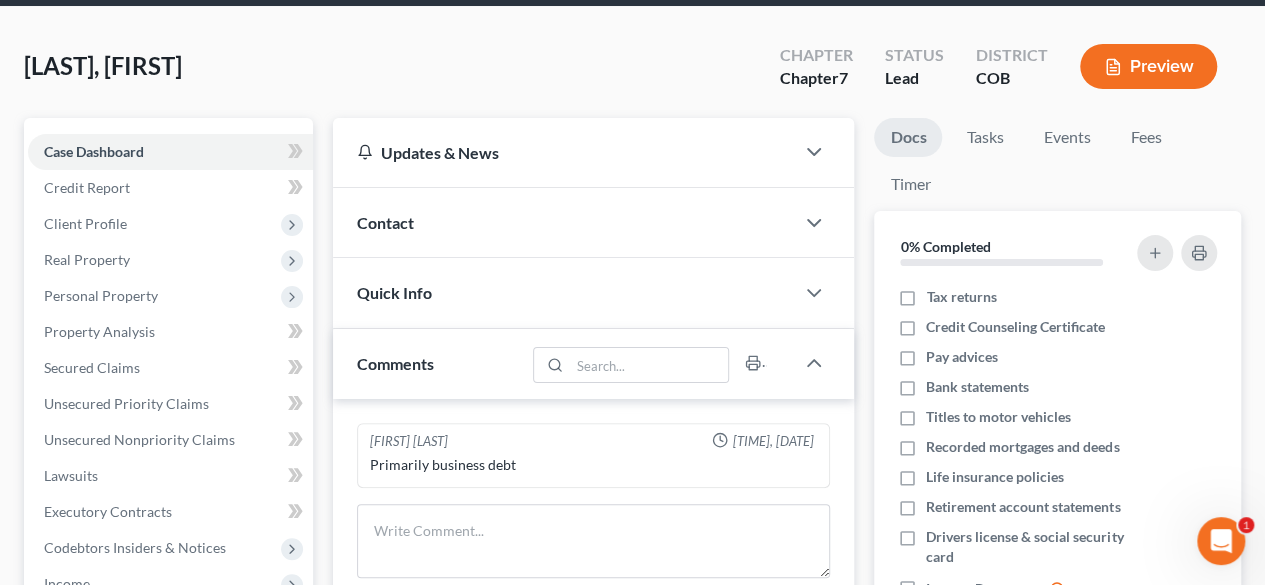 scroll, scrollTop: 0, scrollLeft: 0, axis: both 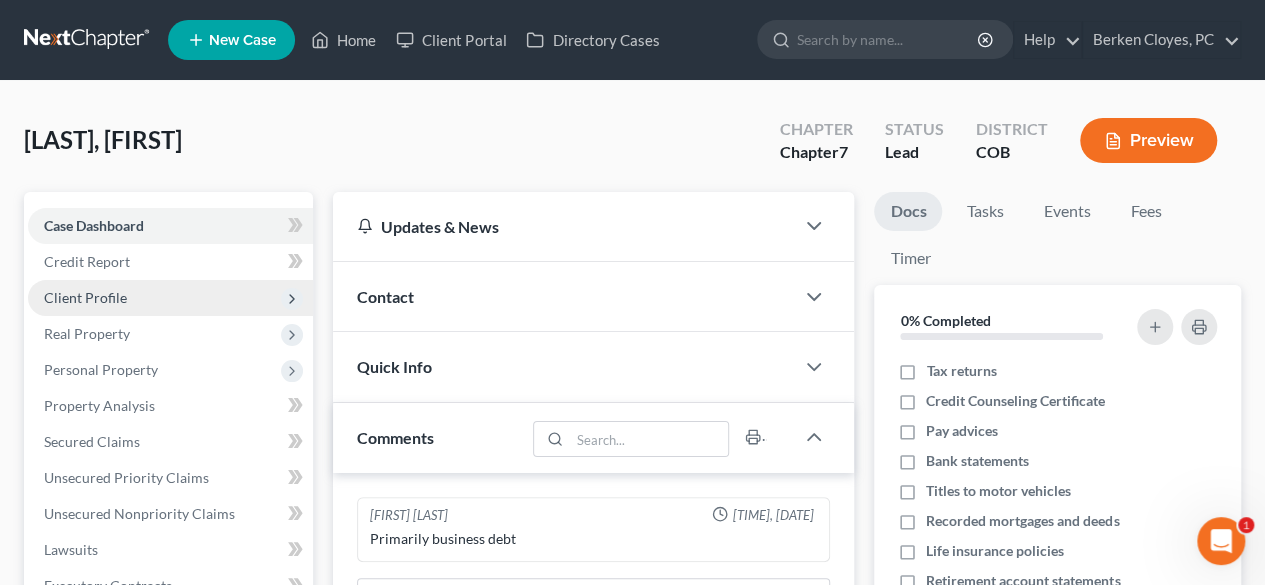 click on "Client Profile" at bounding box center [85, 297] 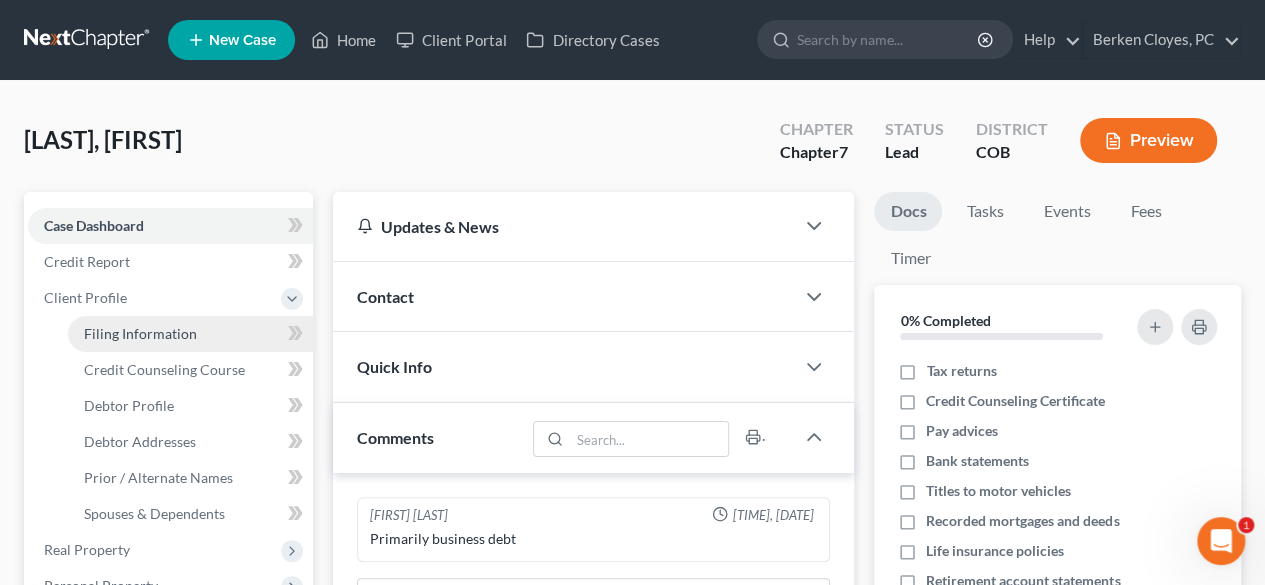click on "Filing Information" at bounding box center [140, 333] 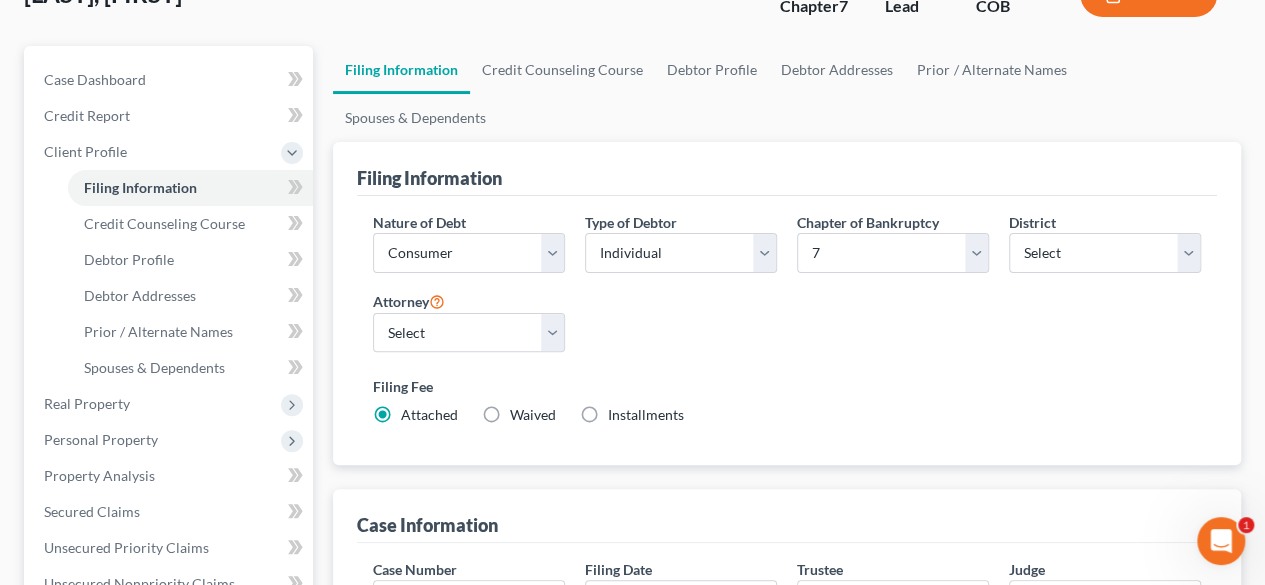 scroll, scrollTop: 224, scrollLeft: 0, axis: vertical 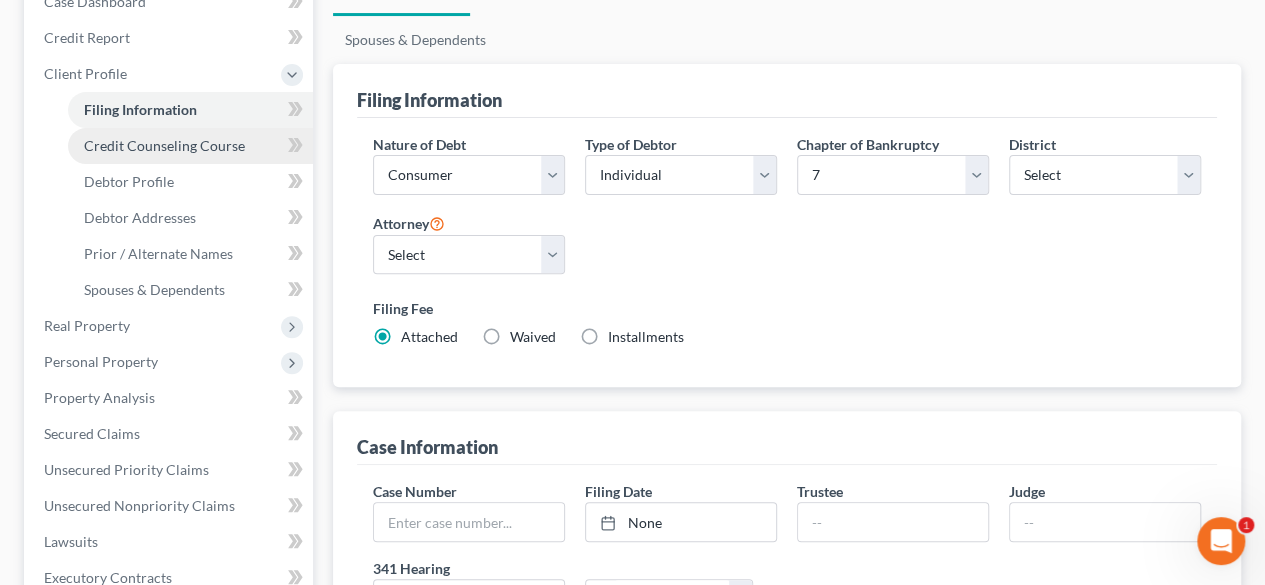 click on "Credit Counseling Course" at bounding box center (190, 146) 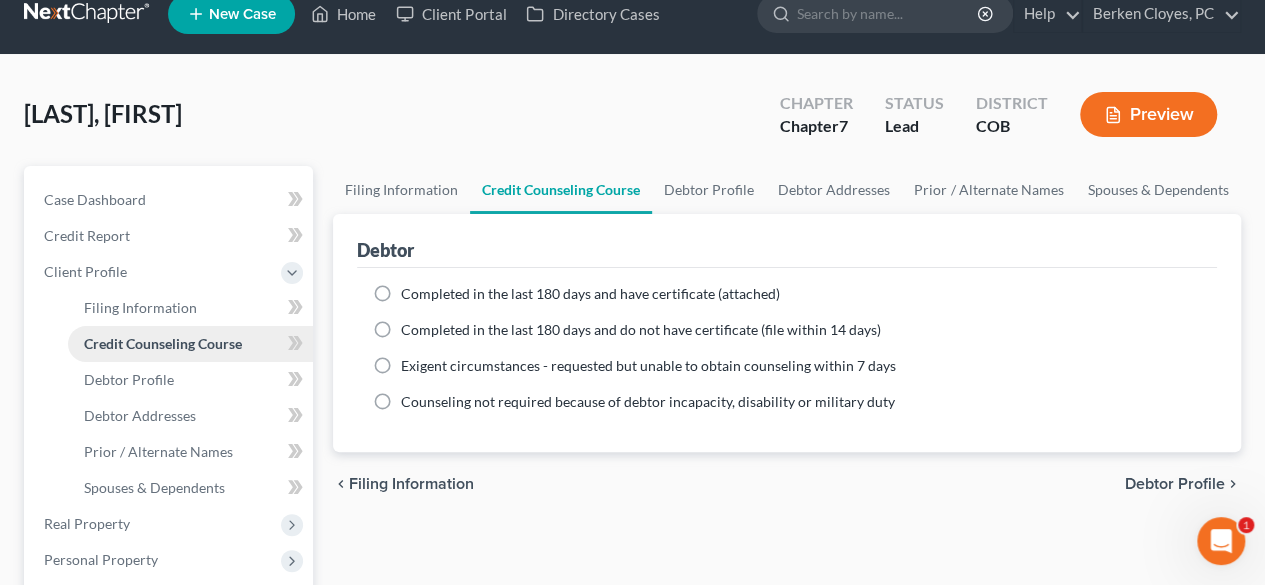 scroll, scrollTop: 0, scrollLeft: 0, axis: both 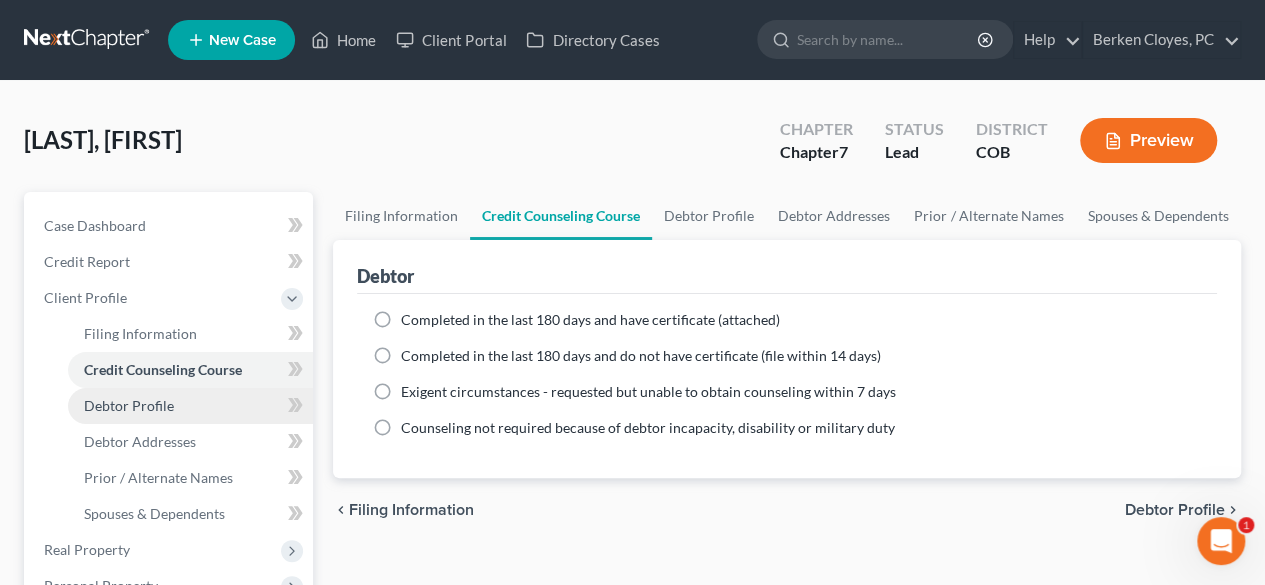 click on "Debtor Profile" at bounding box center (129, 405) 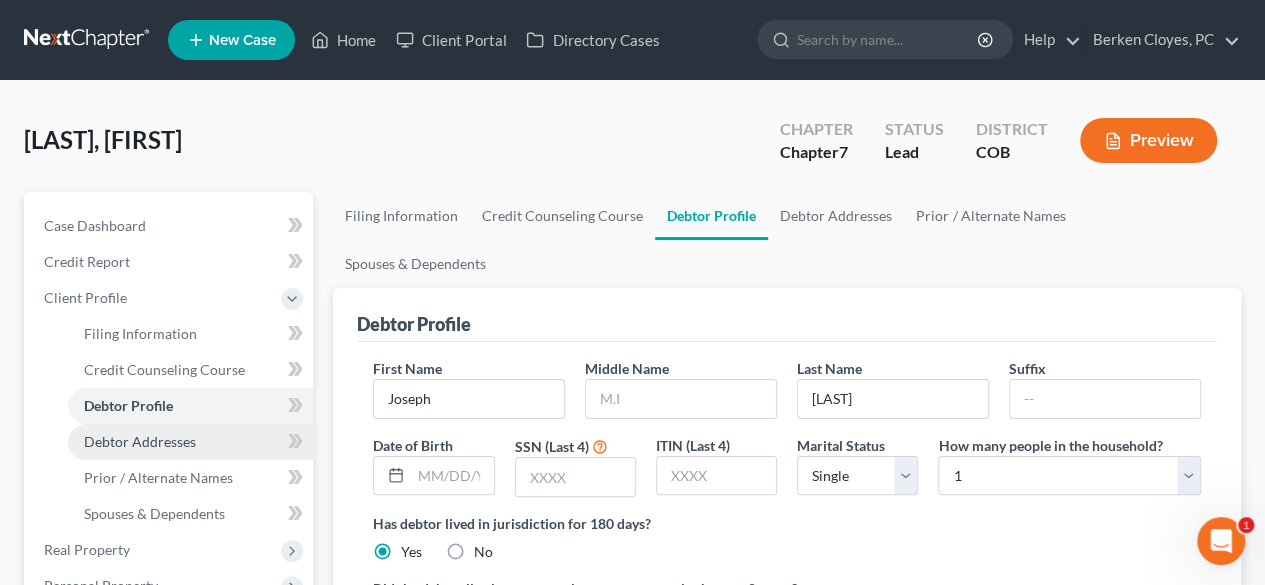 click on "Debtor Addresses" at bounding box center [140, 441] 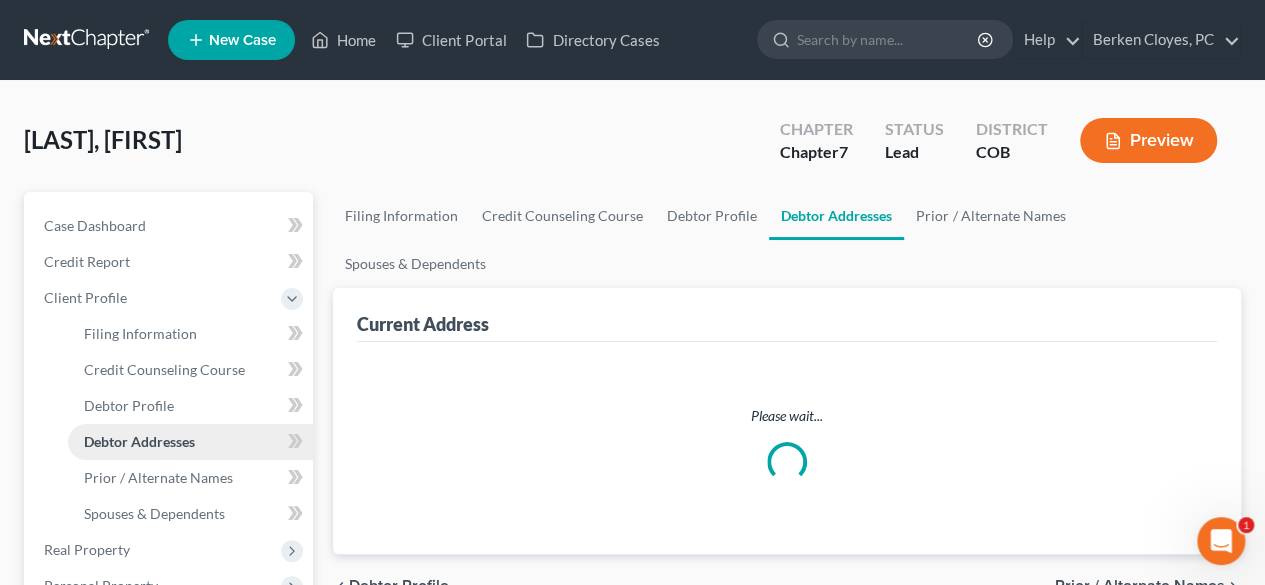 select on "0" 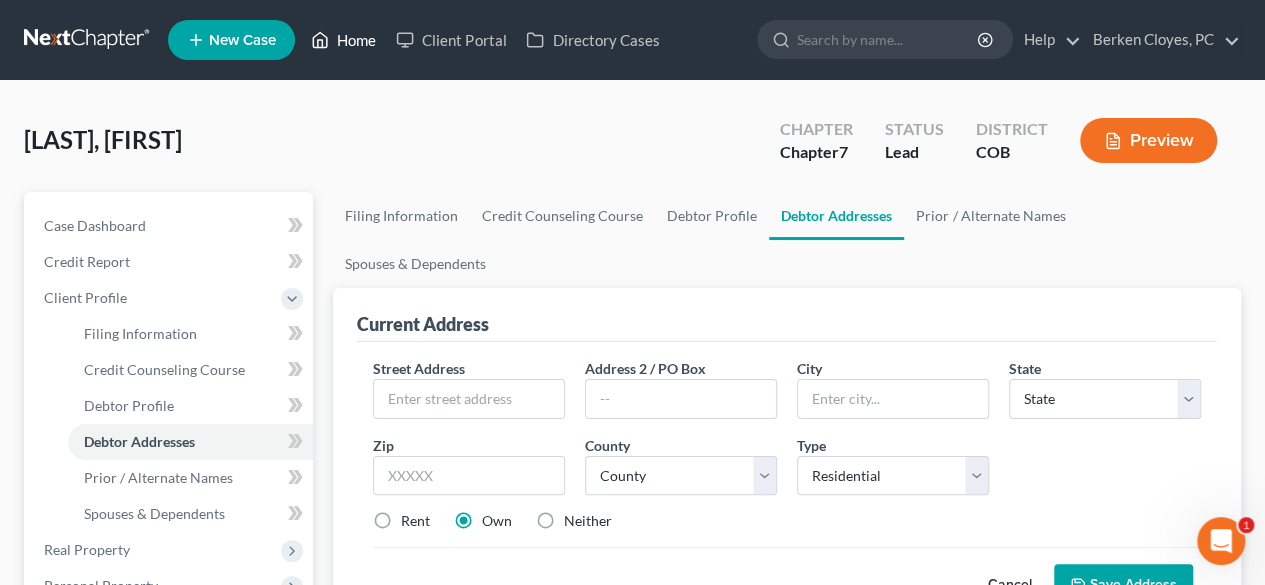 click on "Home" at bounding box center (343, 40) 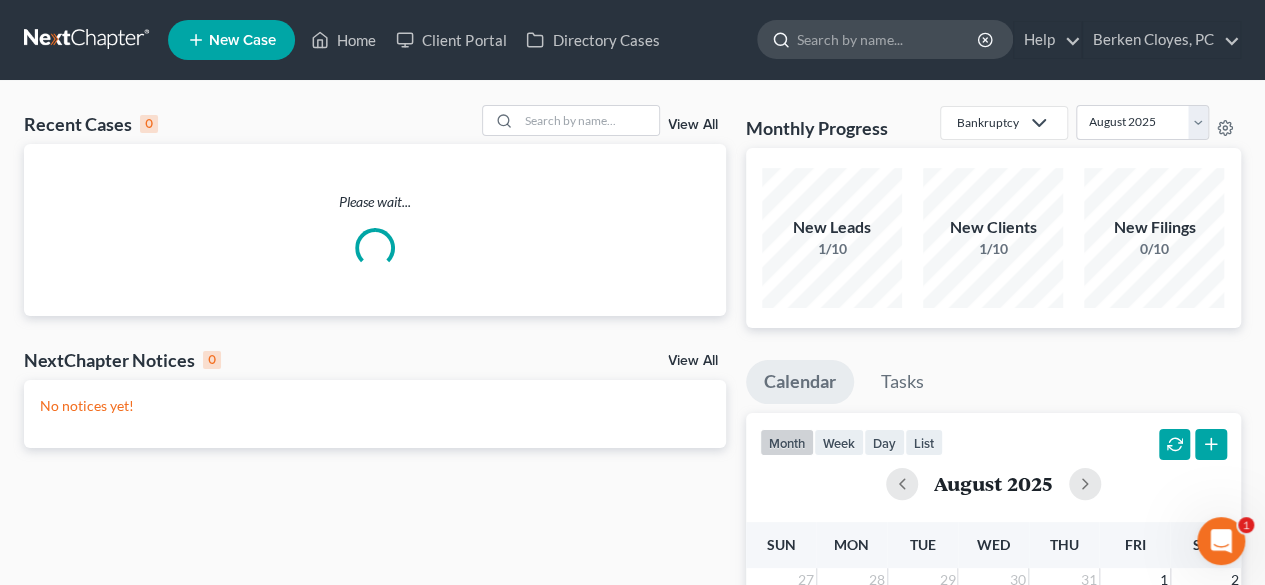 click at bounding box center [888, 39] 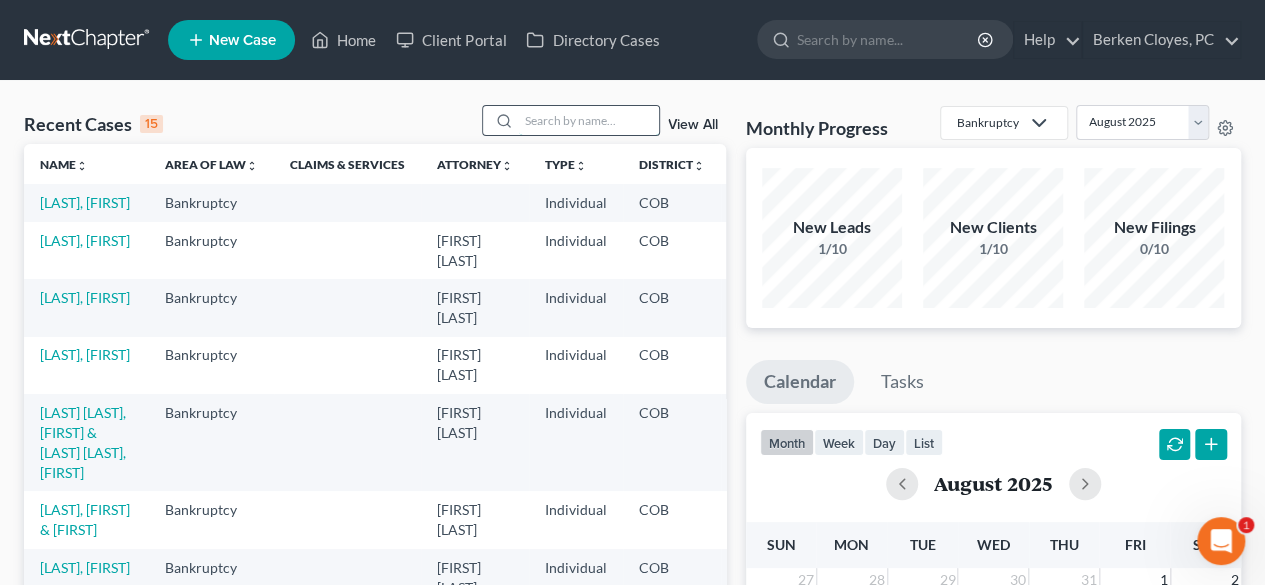 click at bounding box center (589, 120) 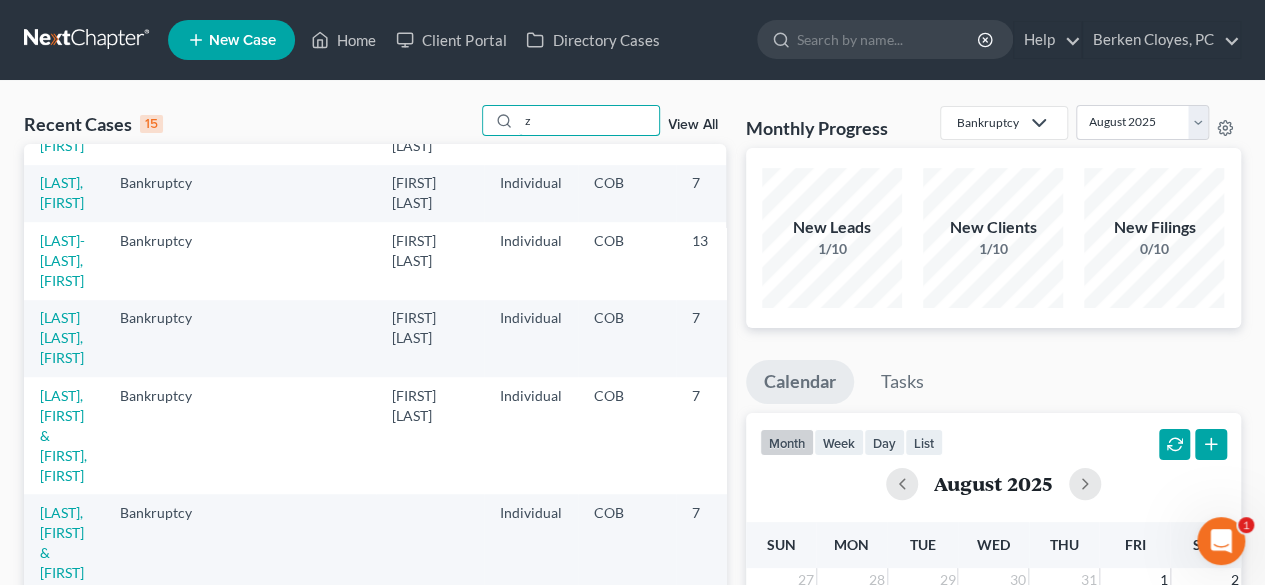 scroll, scrollTop: 692, scrollLeft: 0, axis: vertical 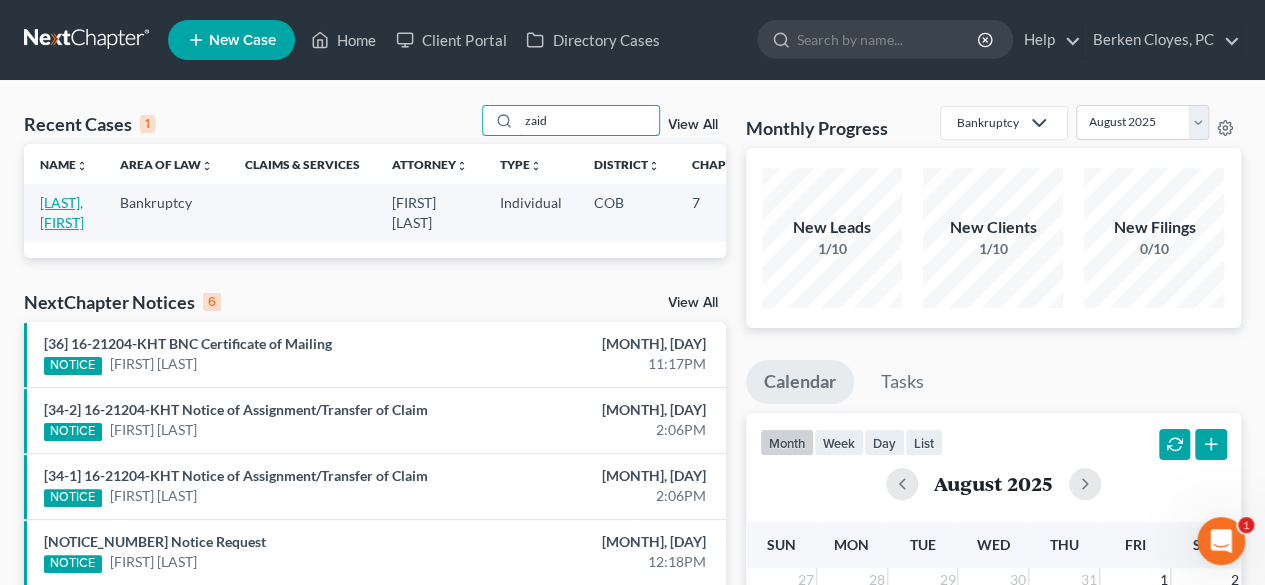 type on "zaid" 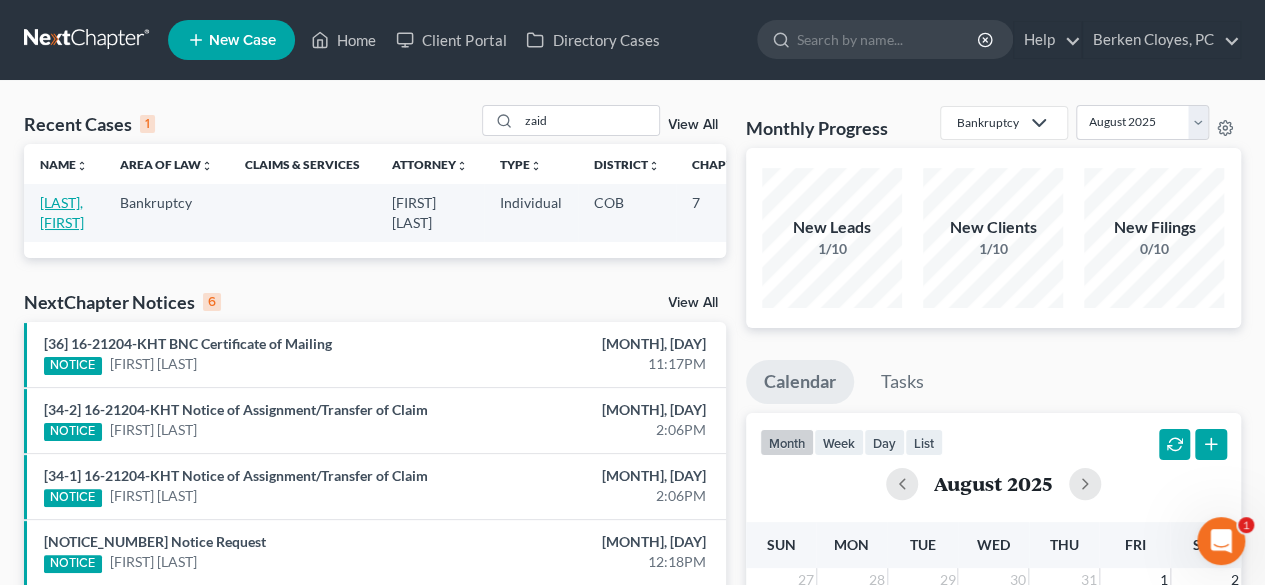click on "[LAST], [FIRST]" at bounding box center [62, 212] 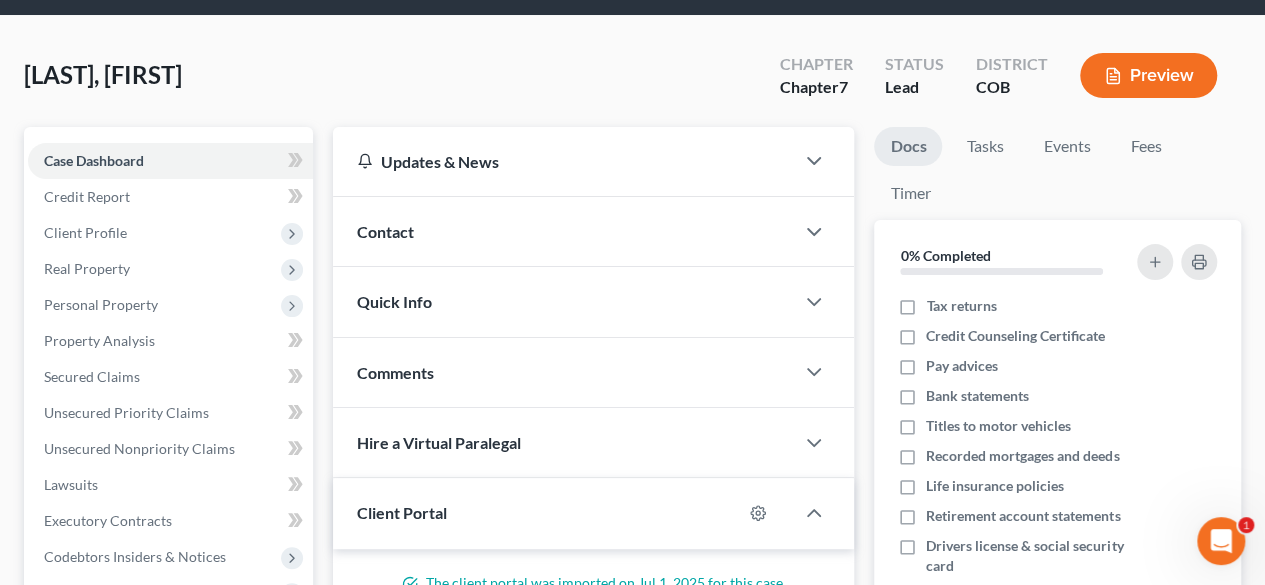 scroll, scrollTop: 75, scrollLeft: 0, axis: vertical 